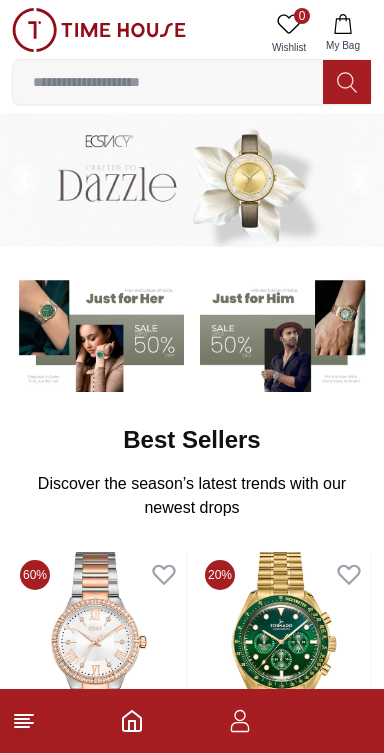 scroll, scrollTop: 0, scrollLeft: 0, axis: both 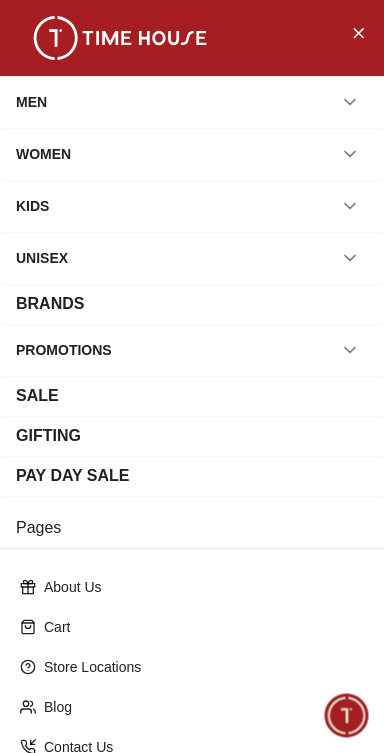 click on "MEN" at bounding box center [31, 102] 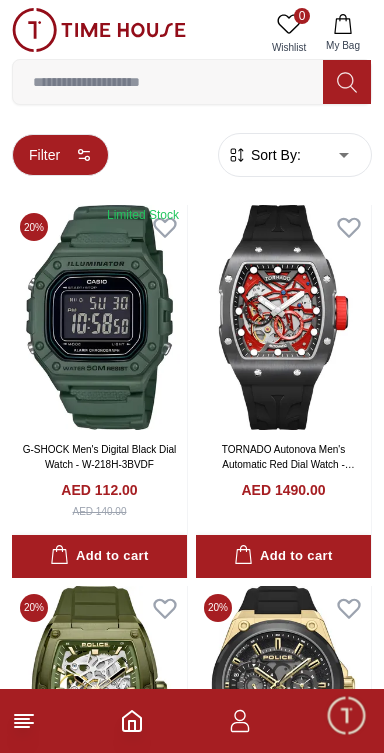 click on "Filter" at bounding box center (60, 155) 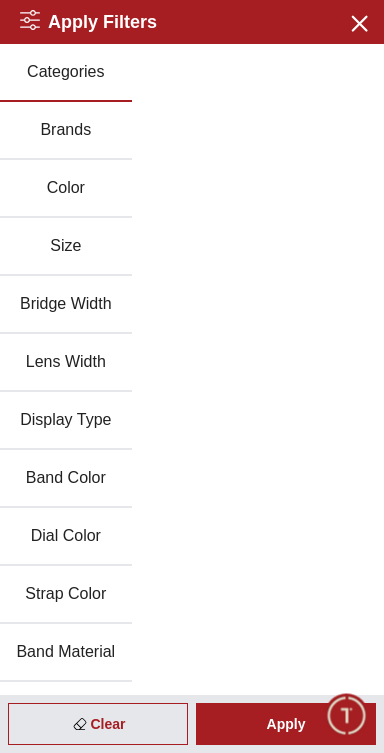 click on "Brands" at bounding box center (66, 131) 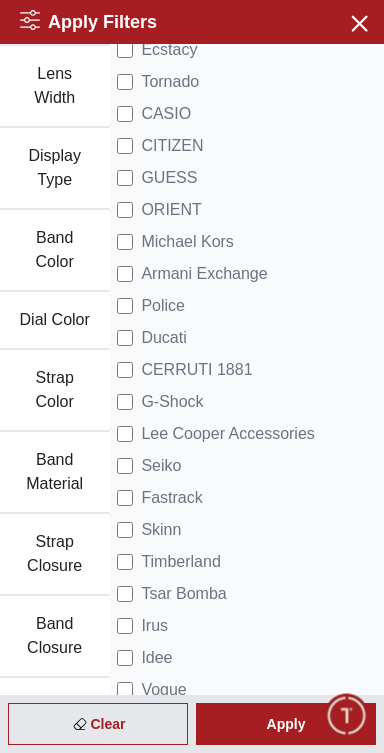 scroll, scrollTop: 312, scrollLeft: 0, axis: vertical 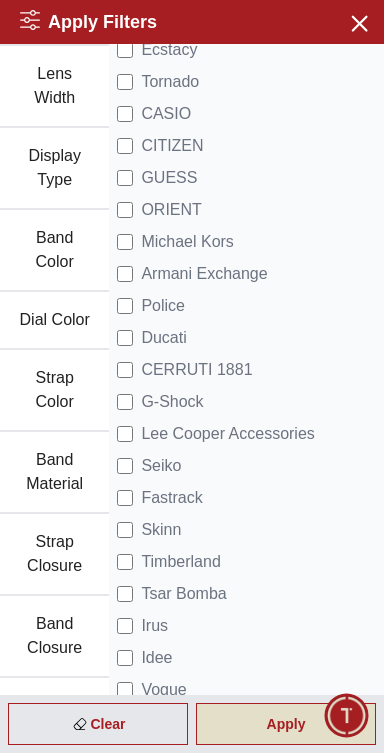 click on "Apply" at bounding box center (286, 724) 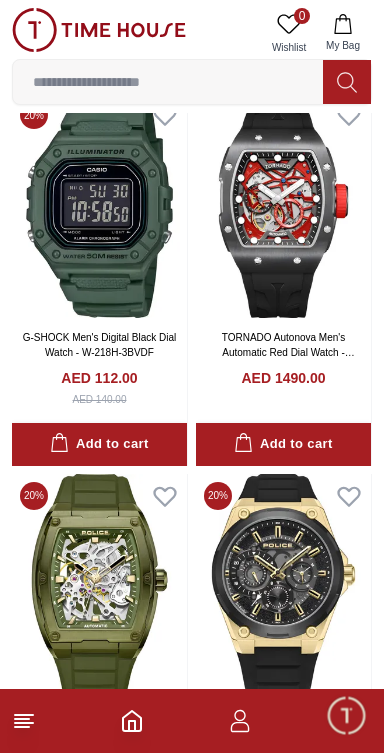 scroll, scrollTop: 0, scrollLeft: 0, axis: both 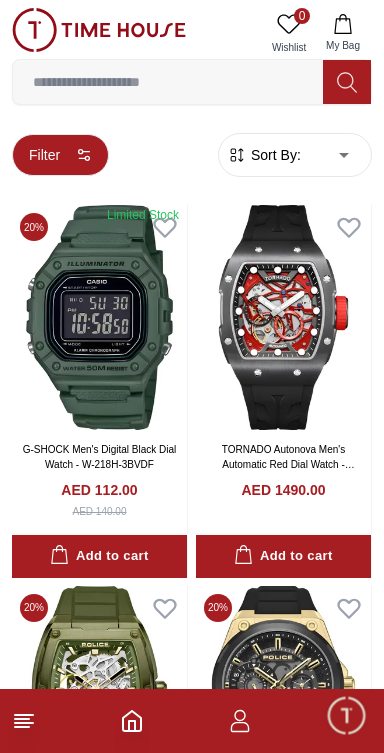 click on "Filter" at bounding box center (60, 155) 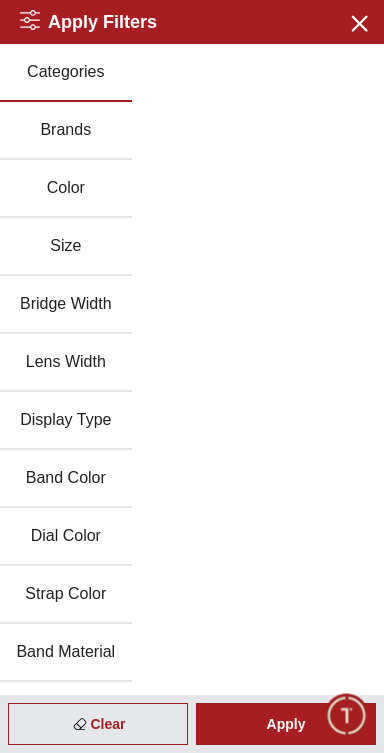 click on "Brands" at bounding box center (66, 131) 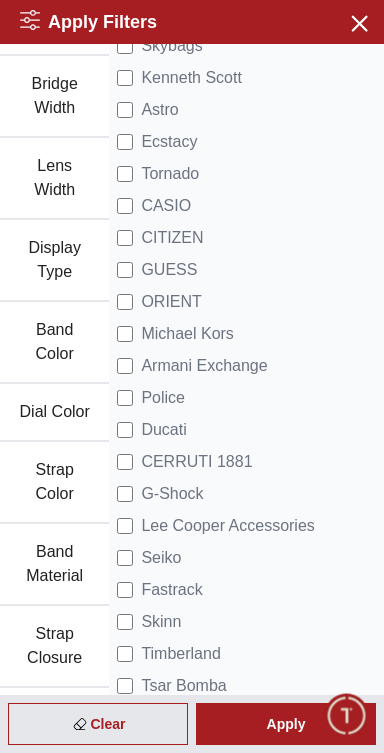 scroll, scrollTop: 227, scrollLeft: 0, axis: vertical 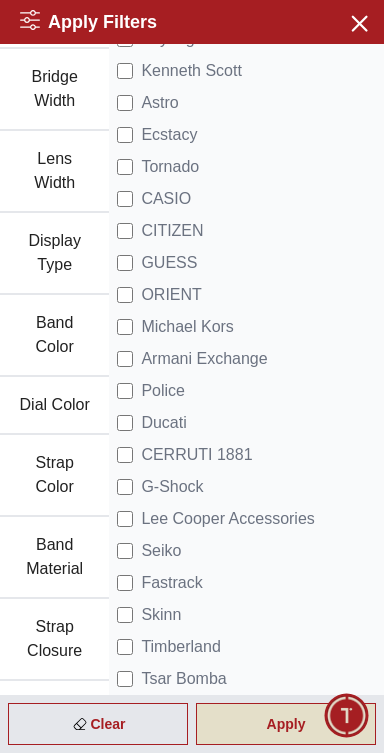 click on "Apply" at bounding box center [286, 724] 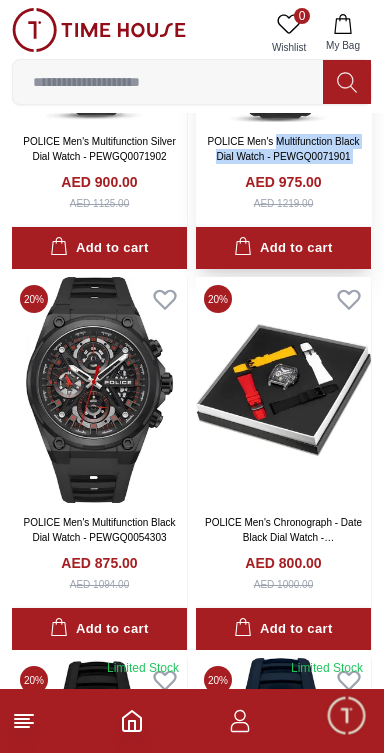 scroll, scrollTop: 2214, scrollLeft: 0, axis: vertical 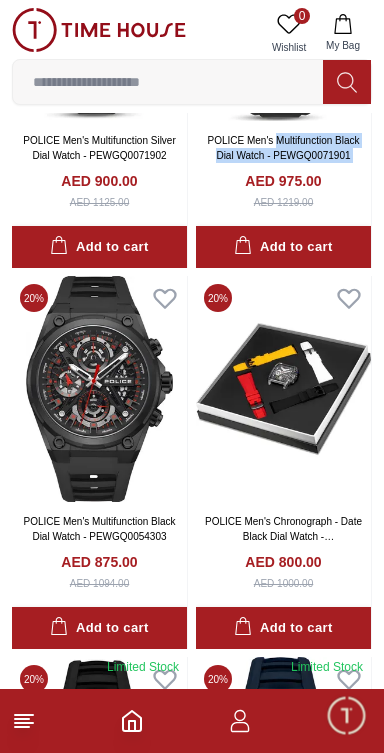 click 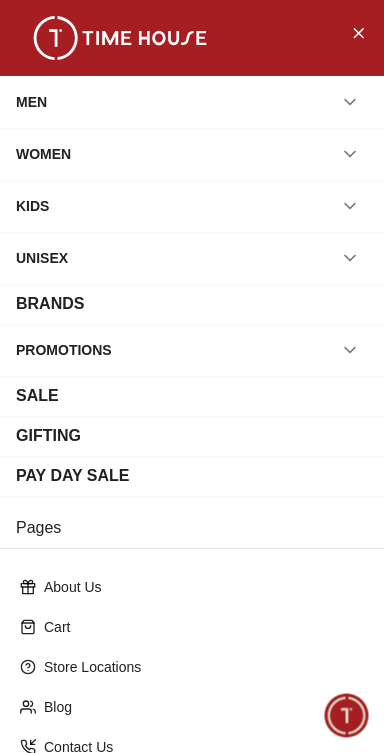 click on "BRANDS" at bounding box center (50, 304) 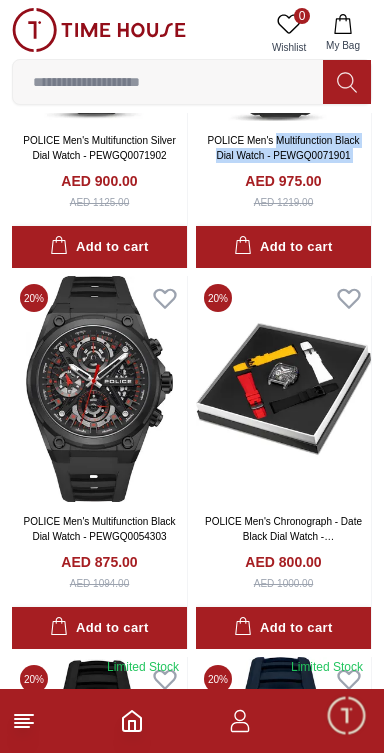scroll, scrollTop: 0, scrollLeft: 0, axis: both 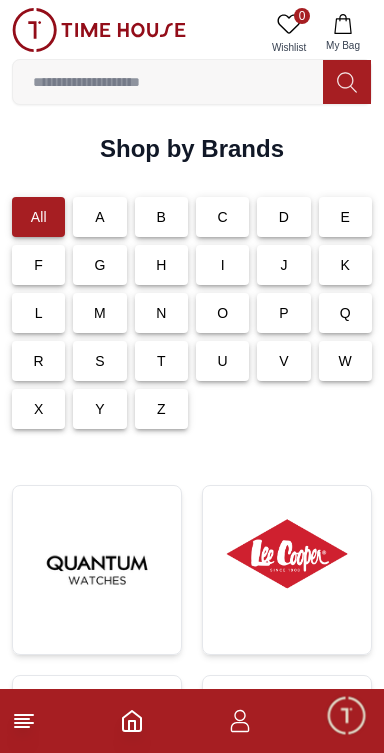 click on "S" at bounding box center [99, 361] 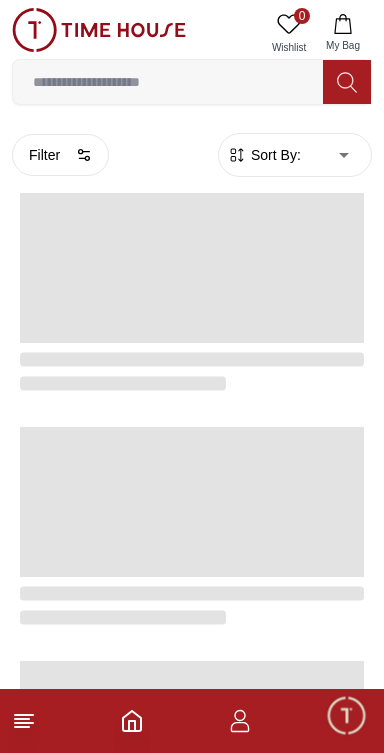 scroll, scrollTop: 2214, scrollLeft: 0, axis: vertical 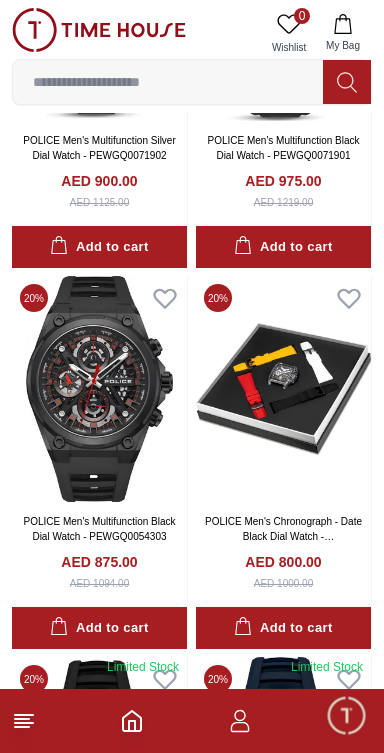 click 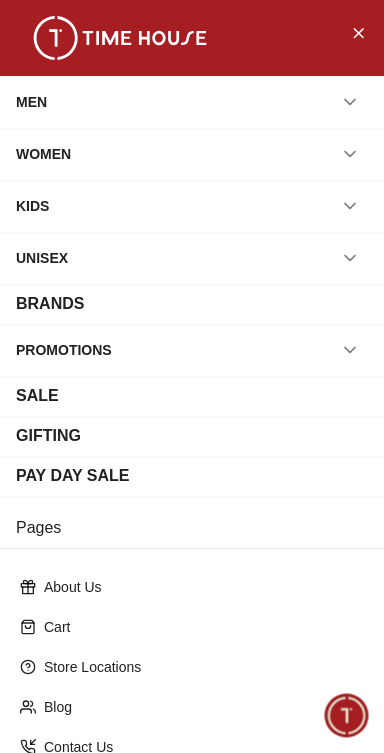 click on "MEN" at bounding box center (192, 102) 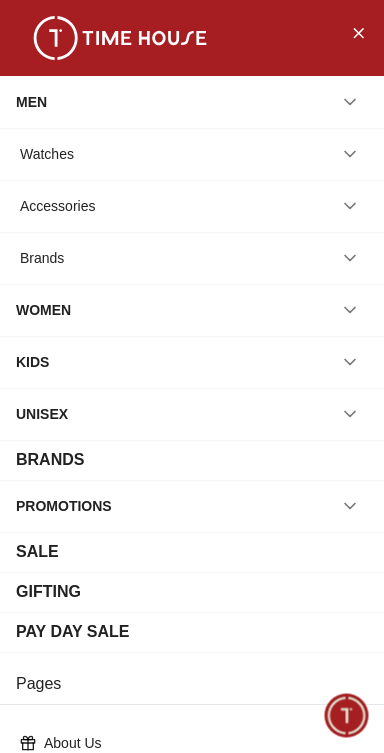 click on "Brands" at bounding box center (42, 258) 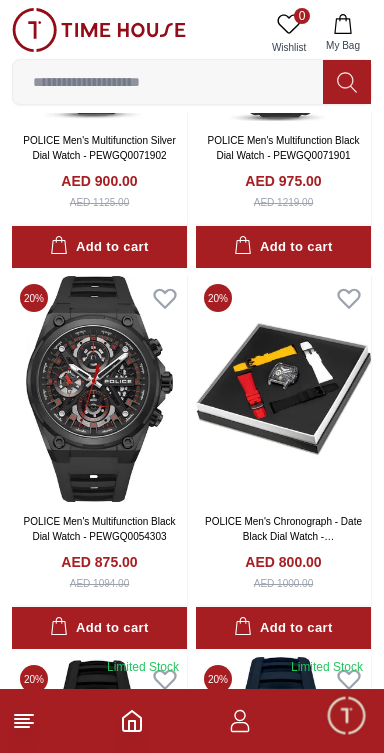 scroll, scrollTop: 0, scrollLeft: 0, axis: both 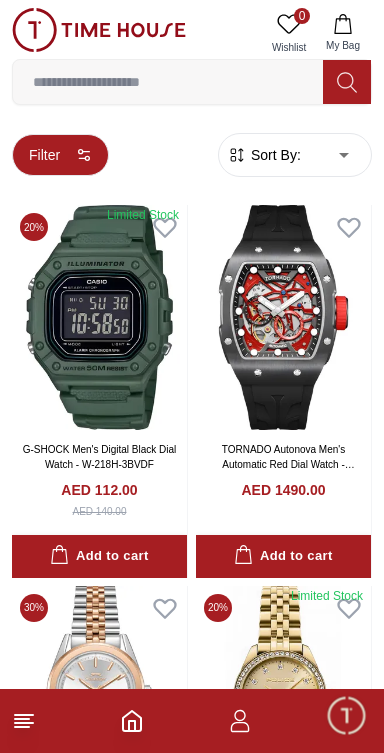 click on "Filter" at bounding box center (60, 155) 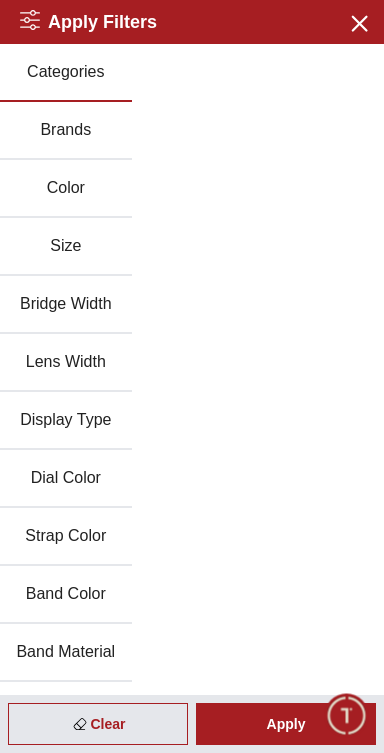 click on "Brands" at bounding box center [66, 131] 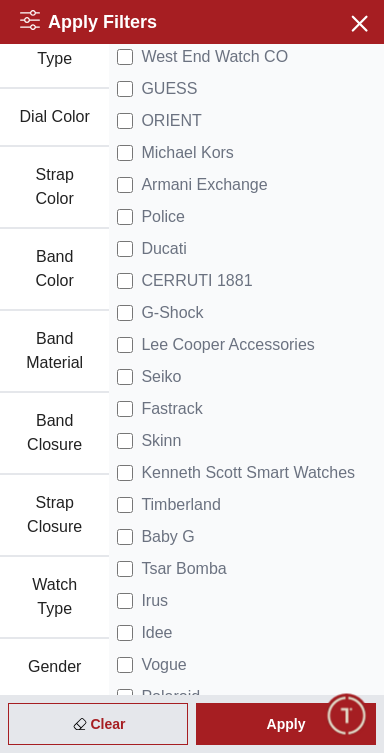scroll, scrollTop: 440, scrollLeft: 0, axis: vertical 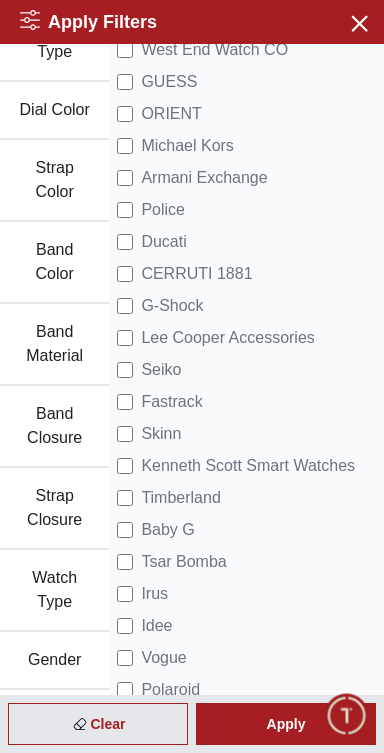 click on "Seiko" at bounding box center (161, 370) 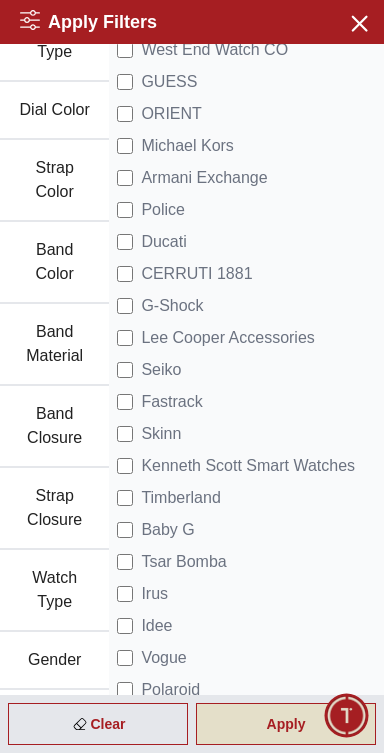 click on "Apply" at bounding box center (286, 724) 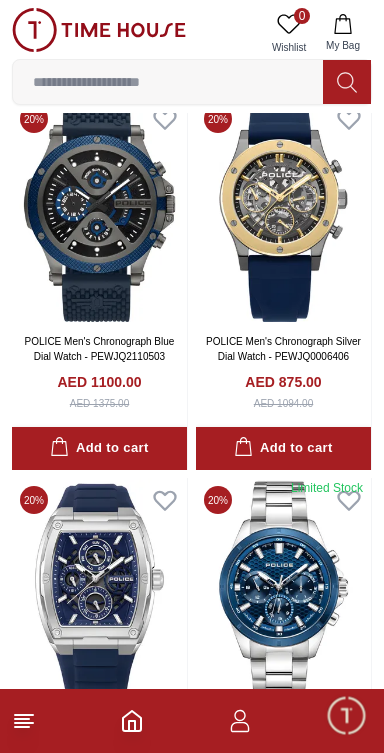 scroll, scrollTop: 3532, scrollLeft: 0, axis: vertical 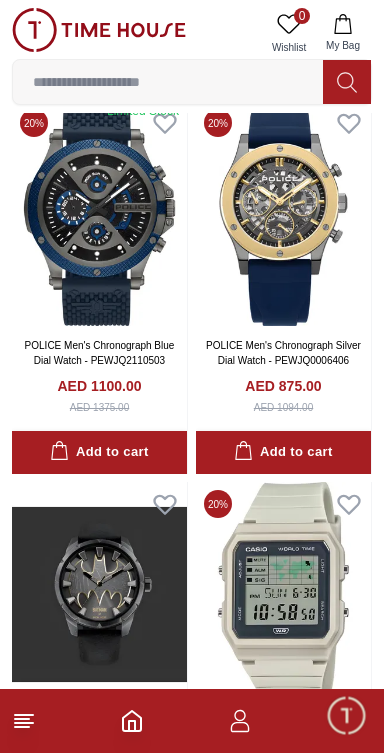 click 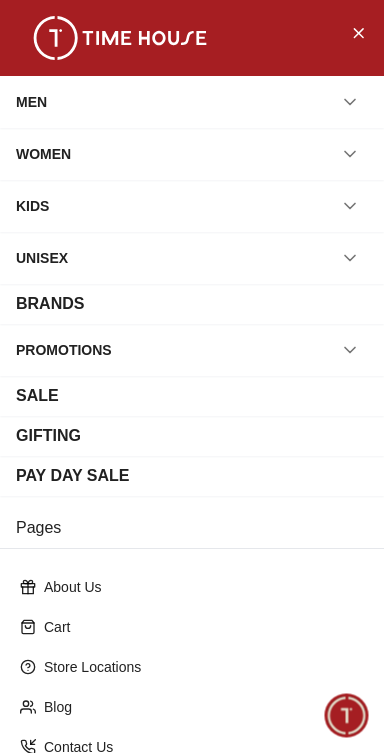 scroll, scrollTop: 219, scrollLeft: 0, axis: vertical 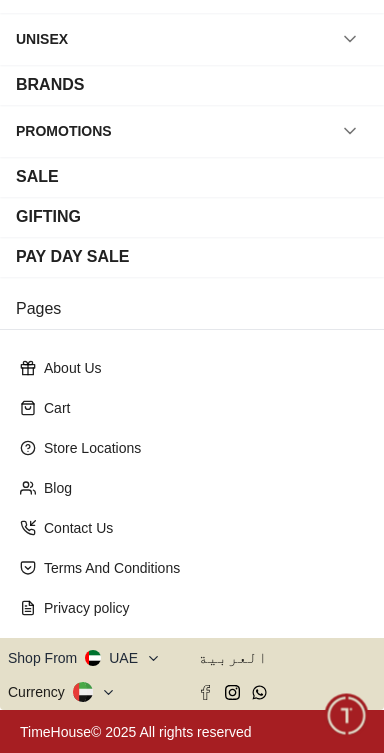 click on "Shop From UAE" at bounding box center [84, 658] 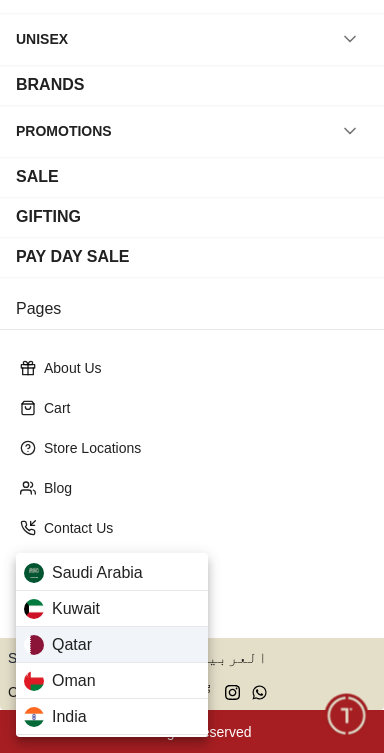click on "Qatar" at bounding box center [112, 645] 